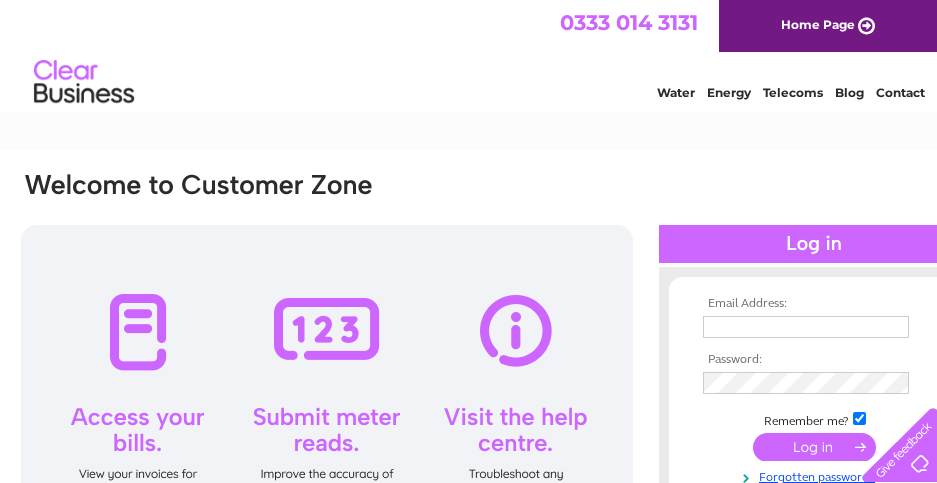scroll, scrollTop: 0, scrollLeft: 0, axis: both 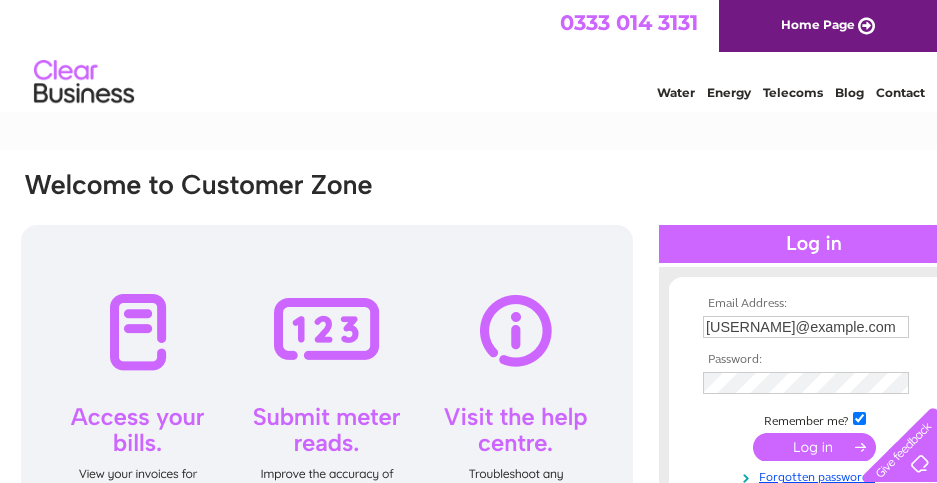 click at bounding box center [814, 447] 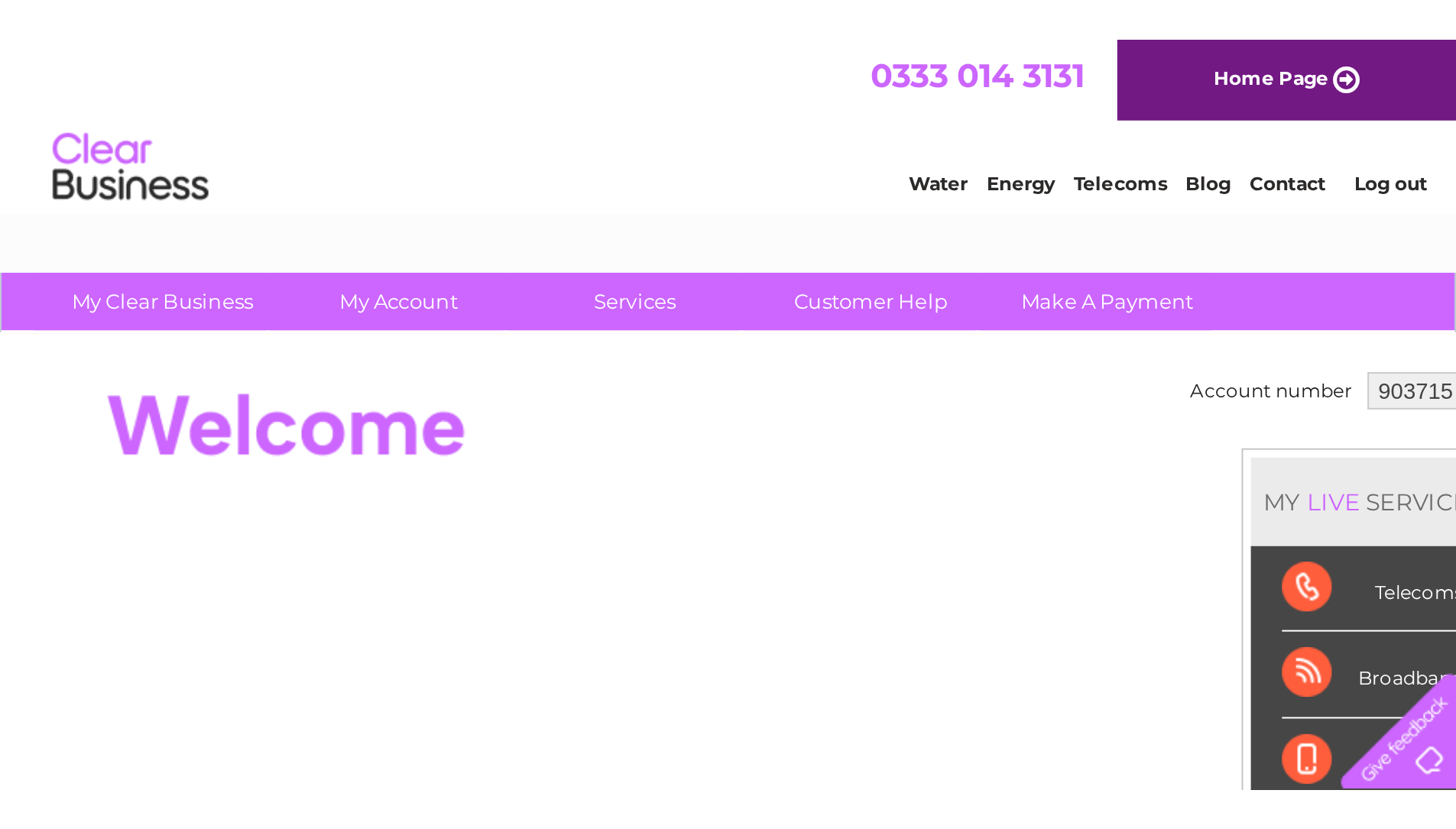 scroll, scrollTop: 0, scrollLeft: 0, axis: both 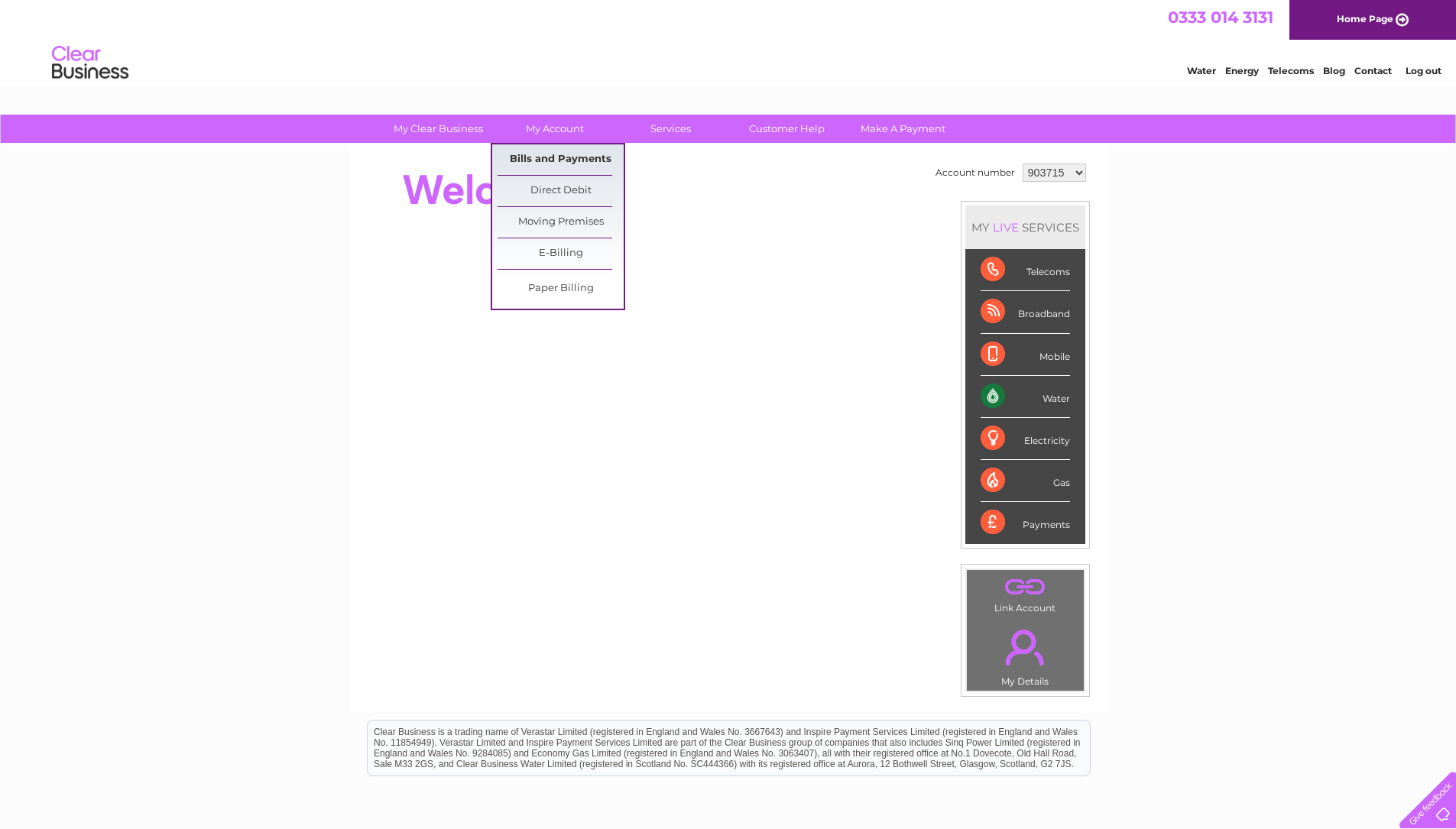 click on "Bills and Payments" at bounding box center [560, 160] 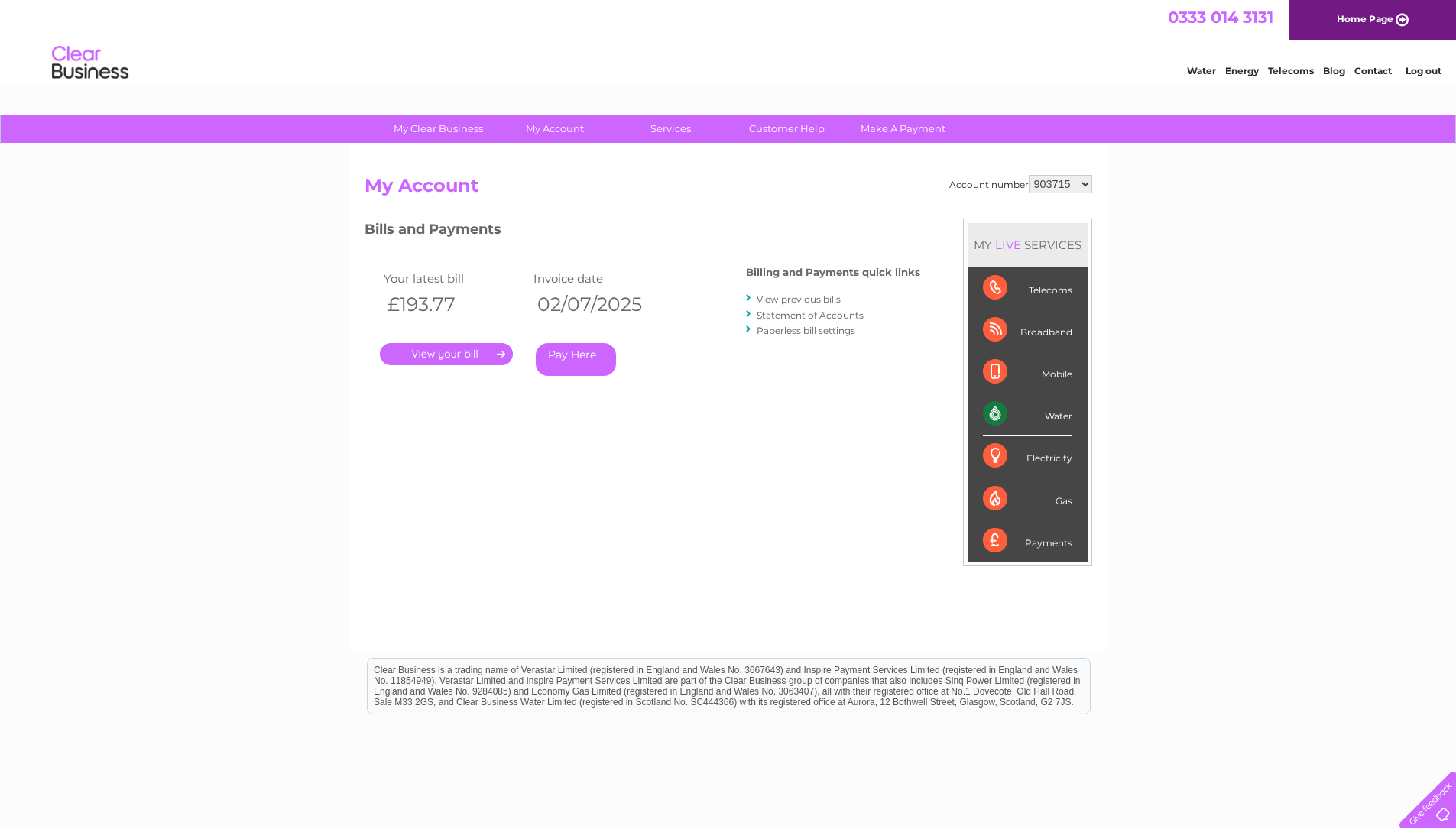 scroll, scrollTop: 0, scrollLeft: 0, axis: both 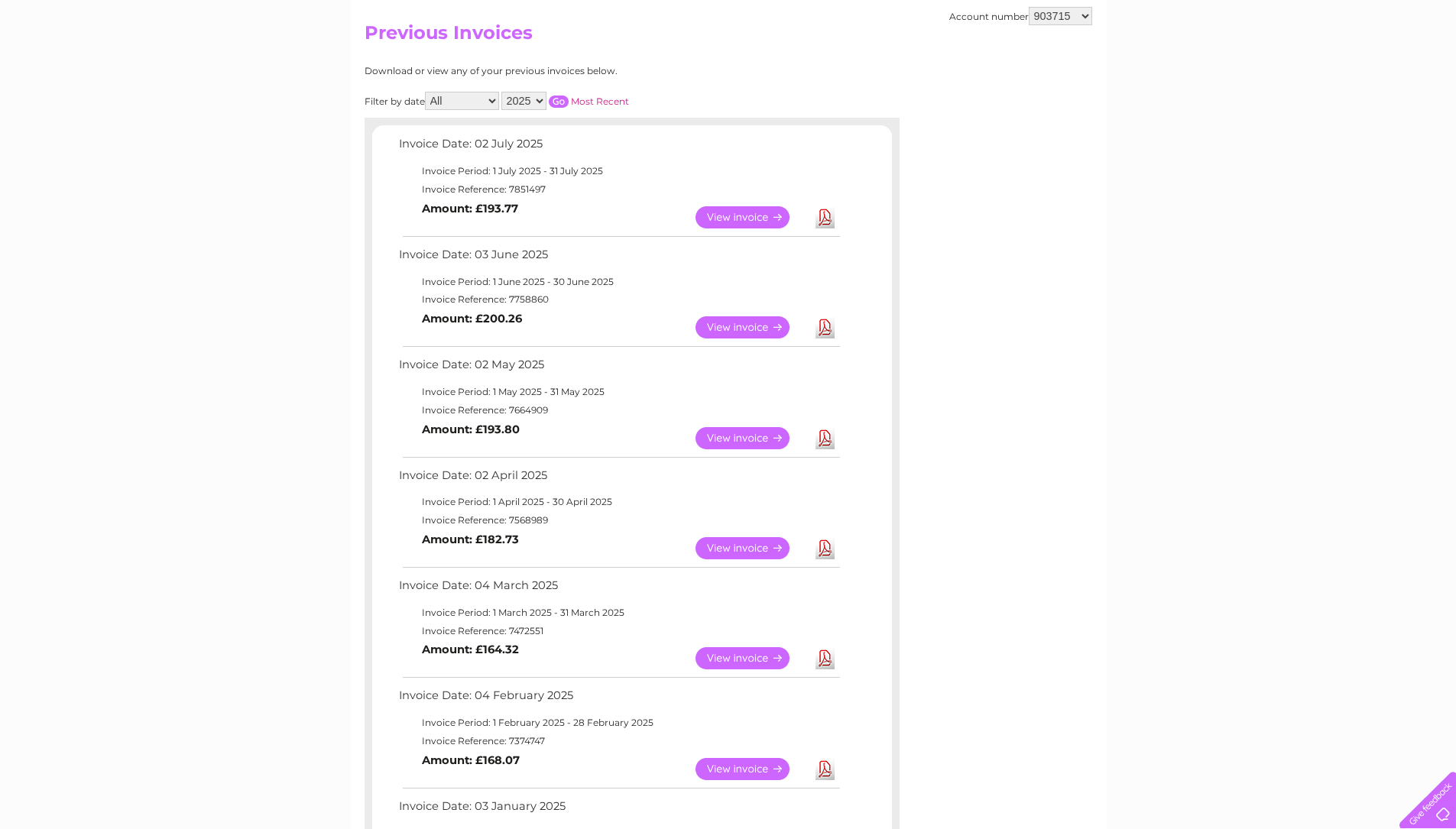 click on "Download" at bounding box center [825, 438] 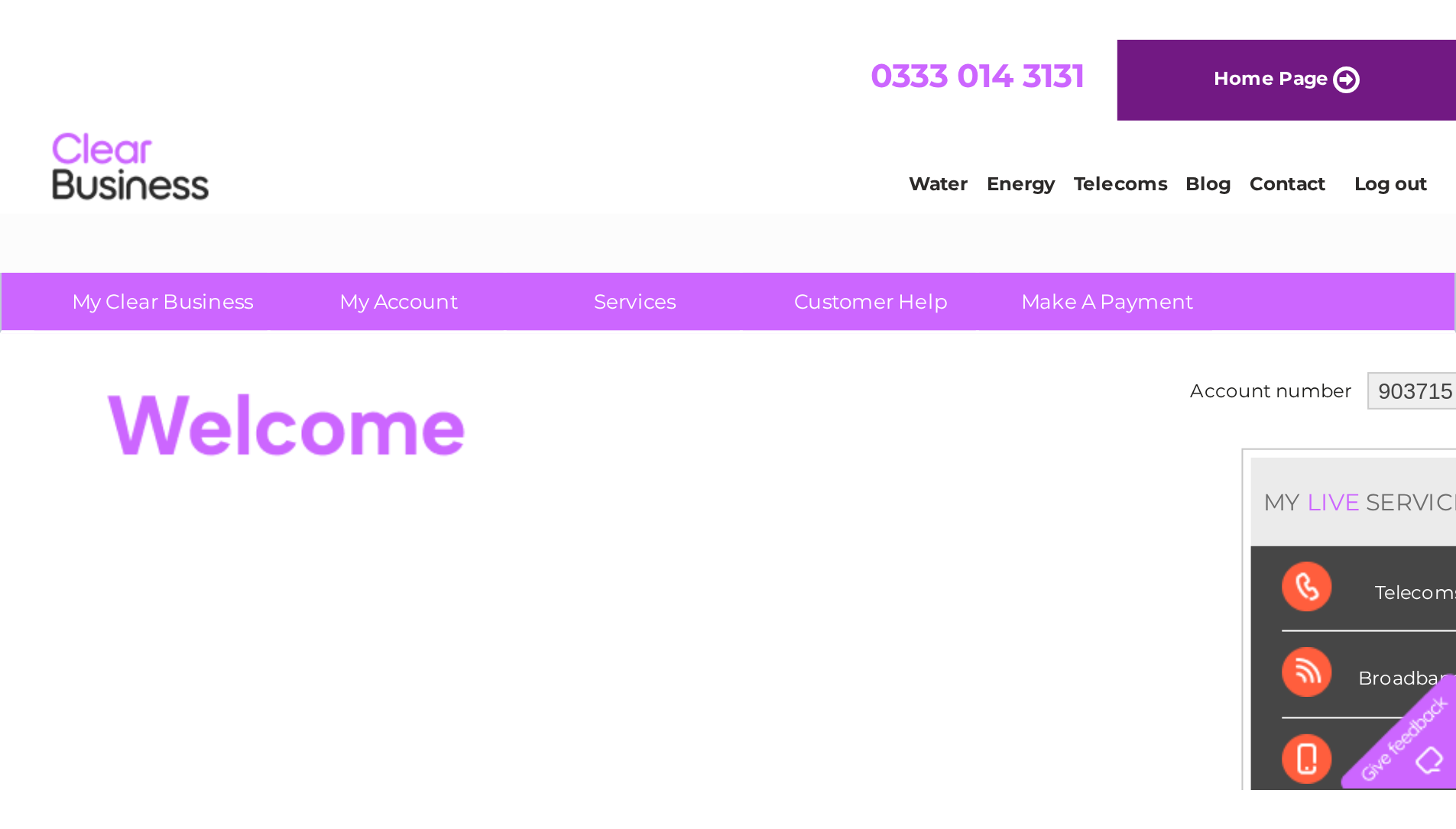 scroll, scrollTop: 0, scrollLeft: 0, axis: both 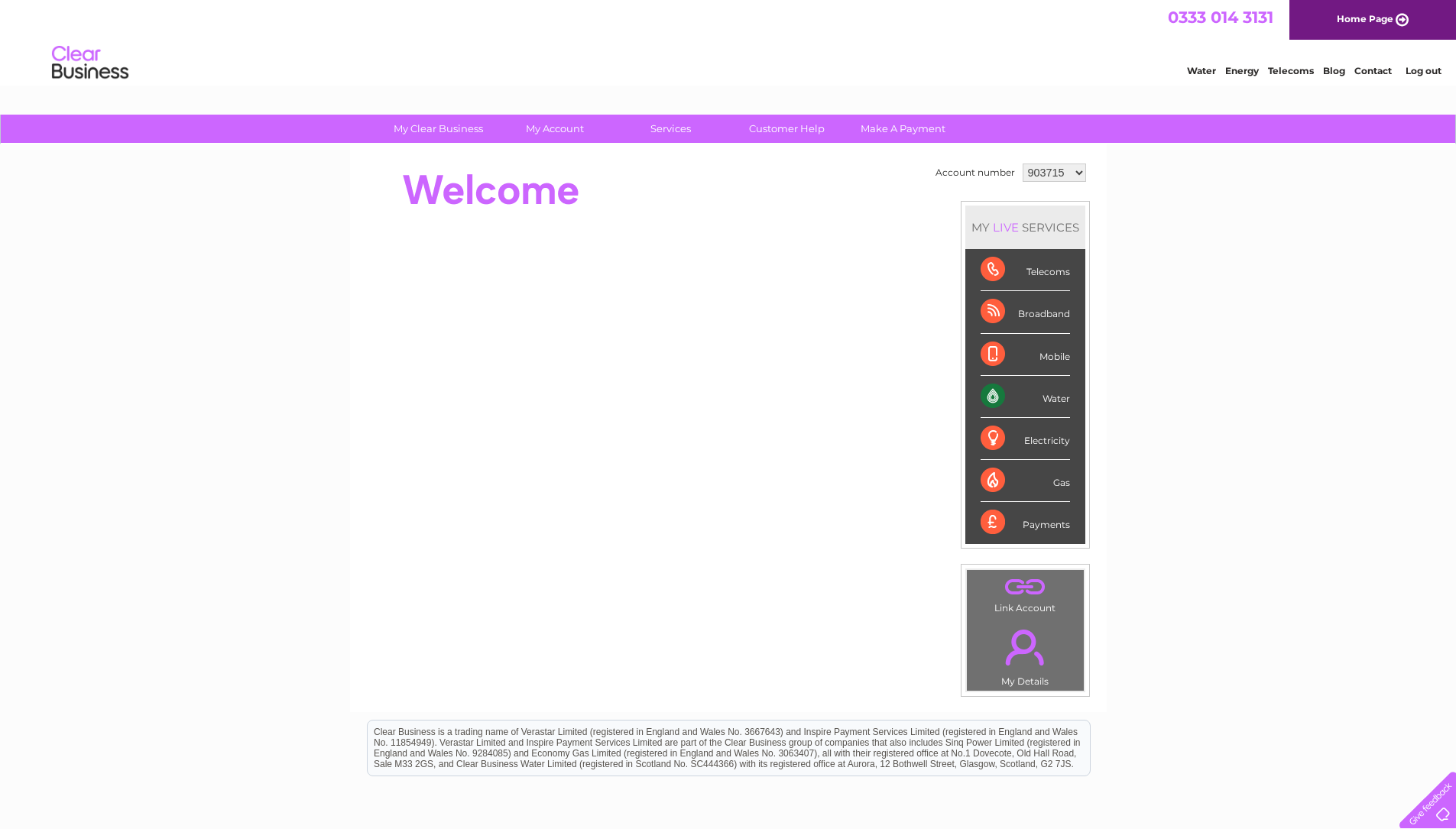 click on "903715
1139088" at bounding box center (1054, 173) 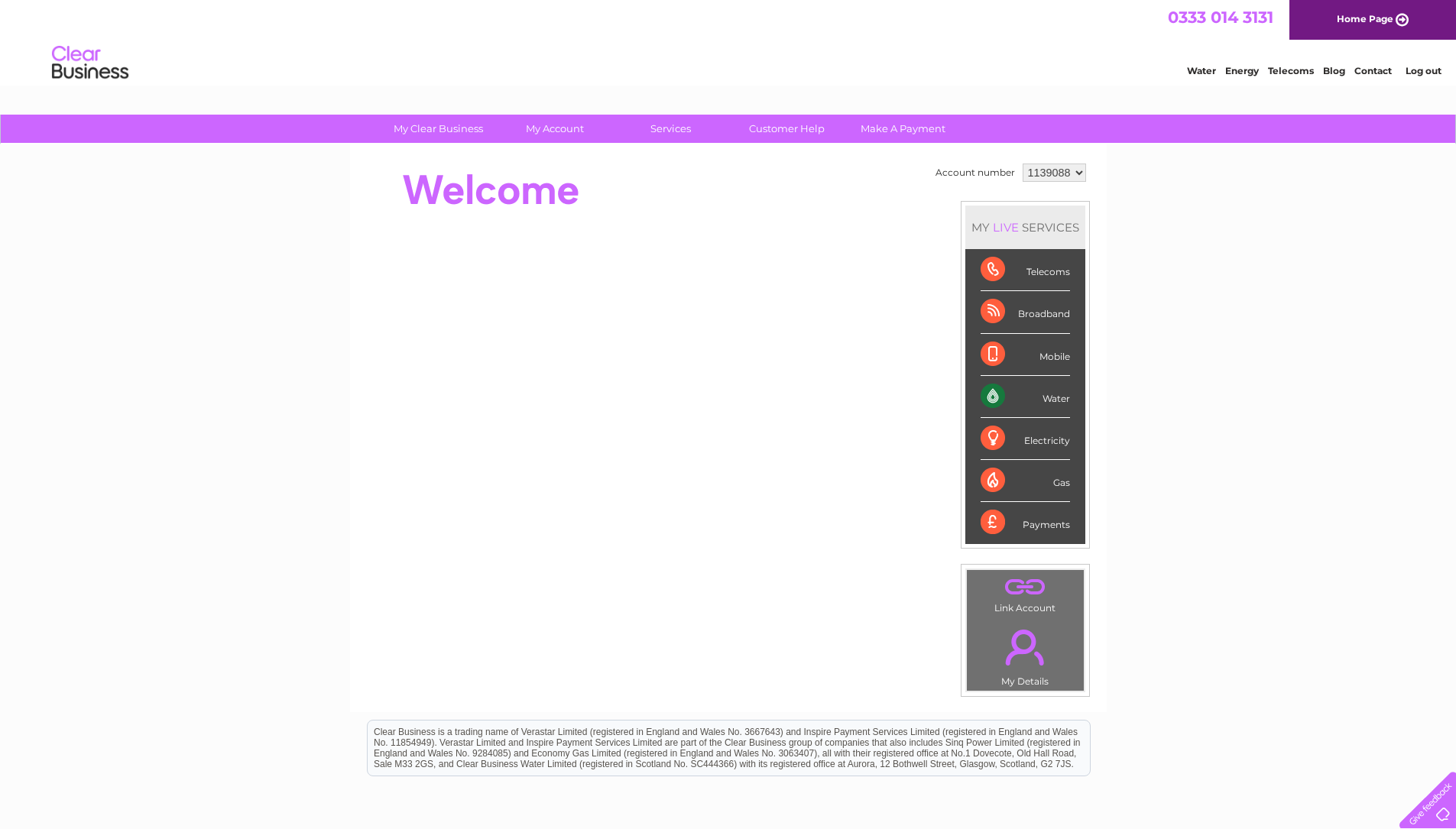 click on "903715
1139088" at bounding box center (1054, 173) 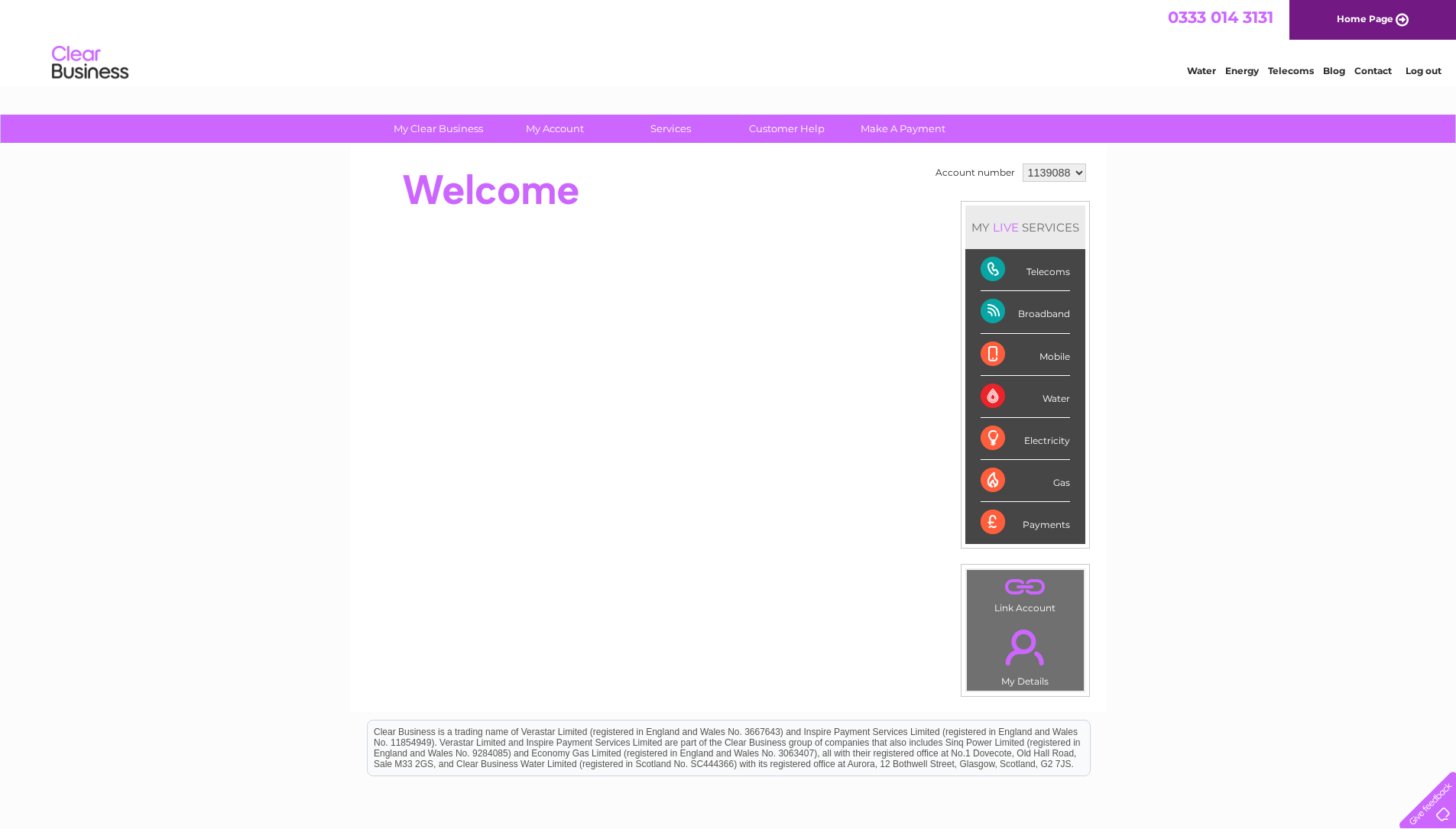 scroll, scrollTop: 0, scrollLeft: 0, axis: both 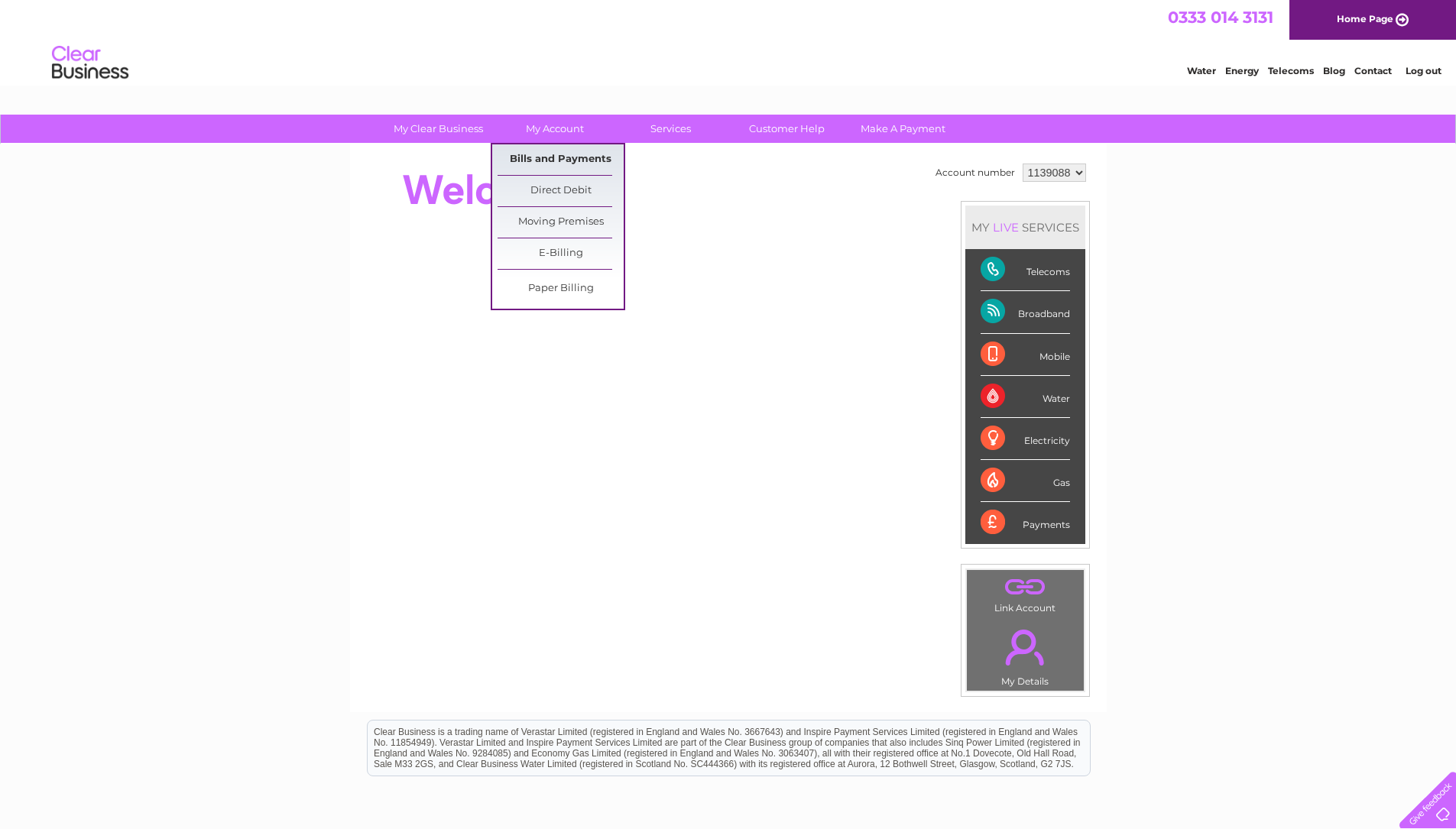 click on "Bills and Payments" at bounding box center [560, 160] 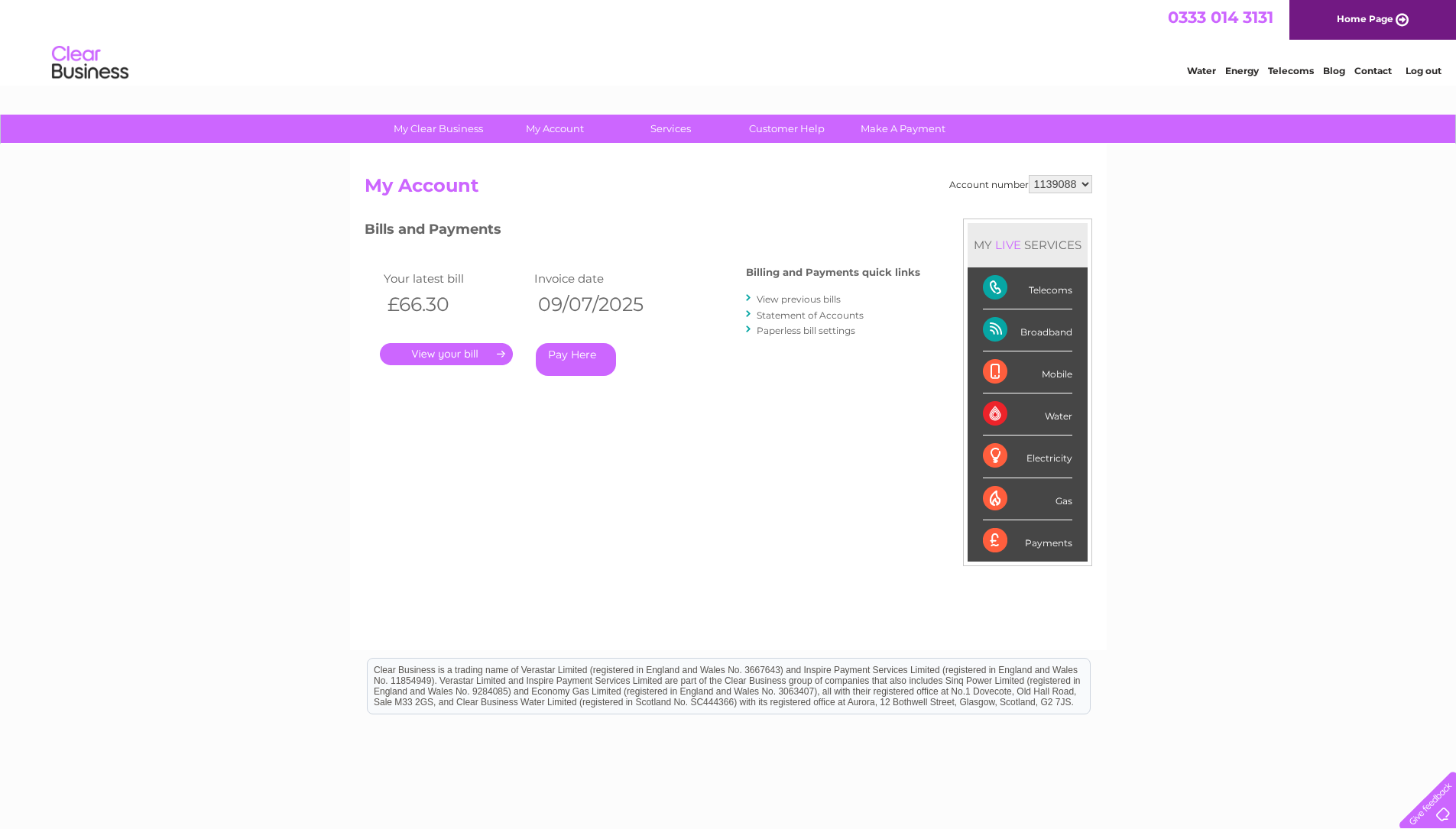 scroll, scrollTop: 0, scrollLeft: 0, axis: both 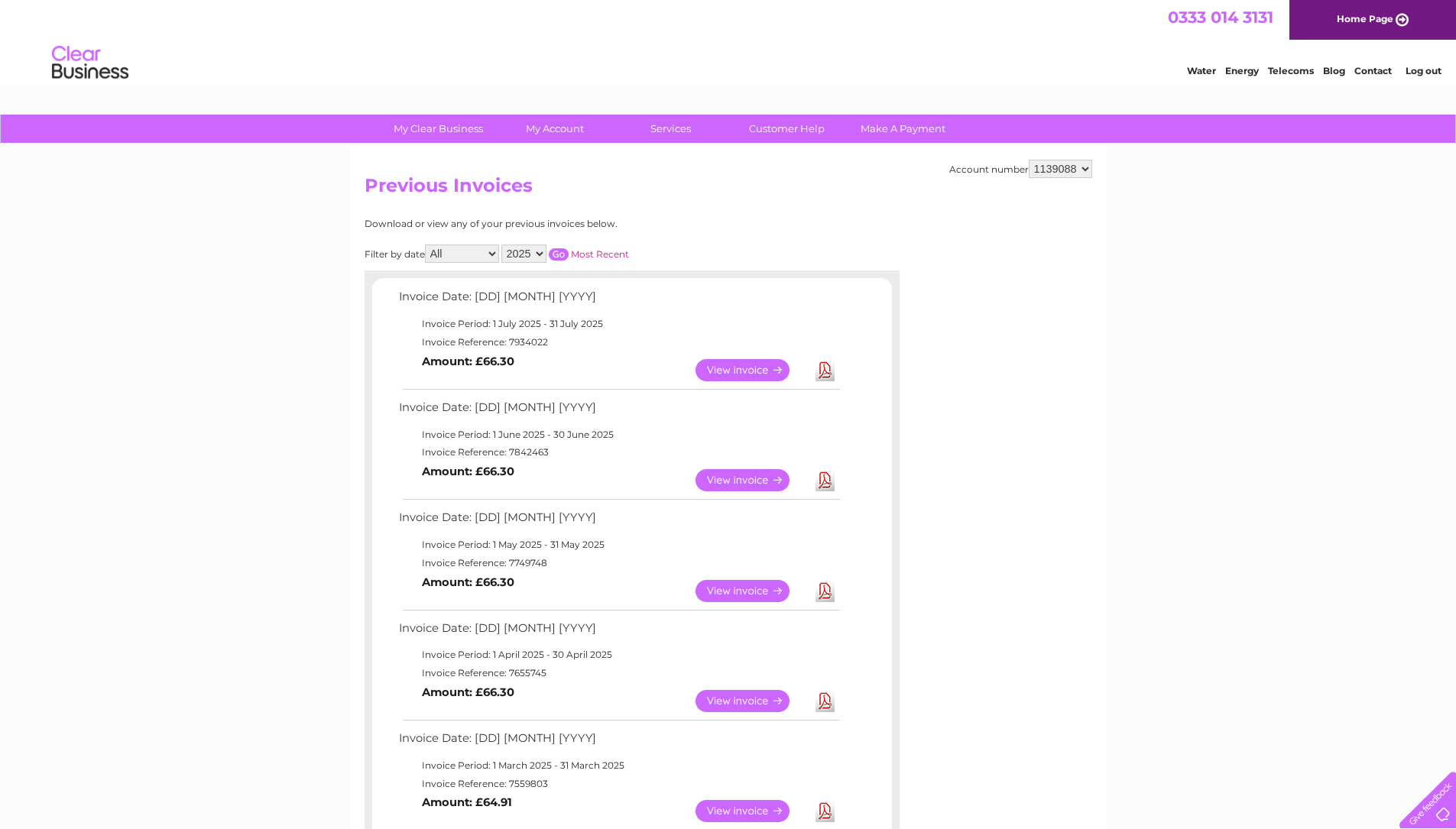 click on "Download" at bounding box center [825, 591] 